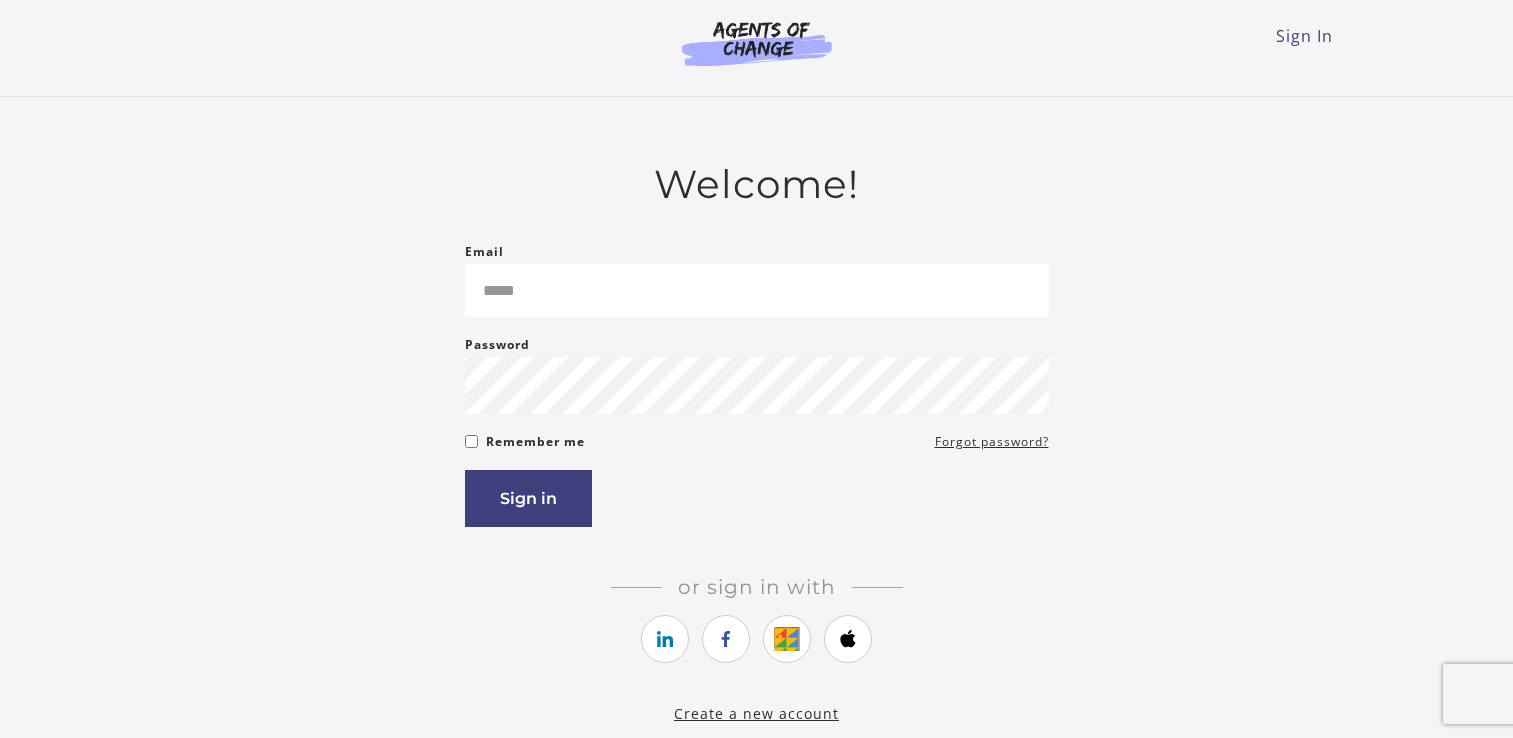 scroll, scrollTop: 0, scrollLeft: 0, axis: both 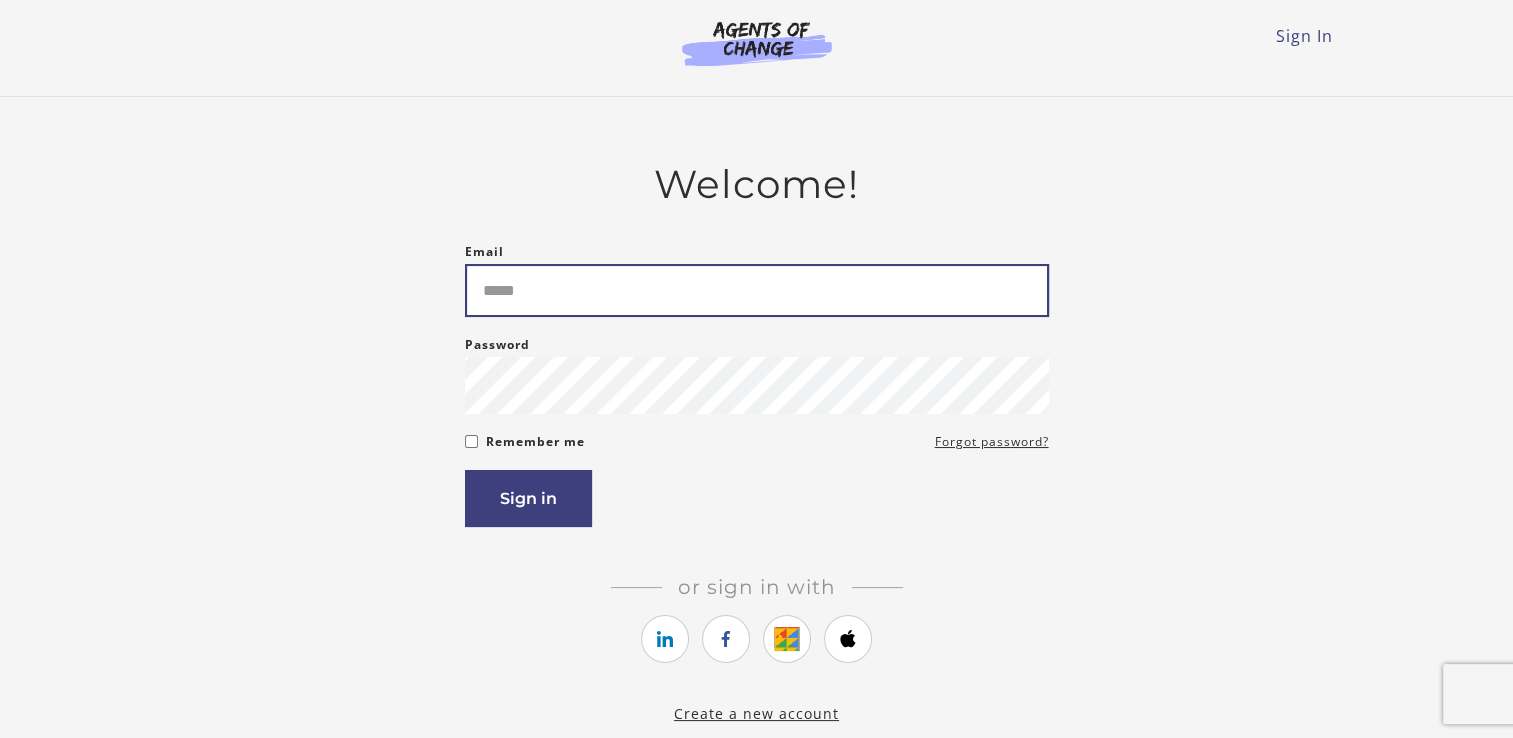 click on "Email" at bounding box center (757, 290) 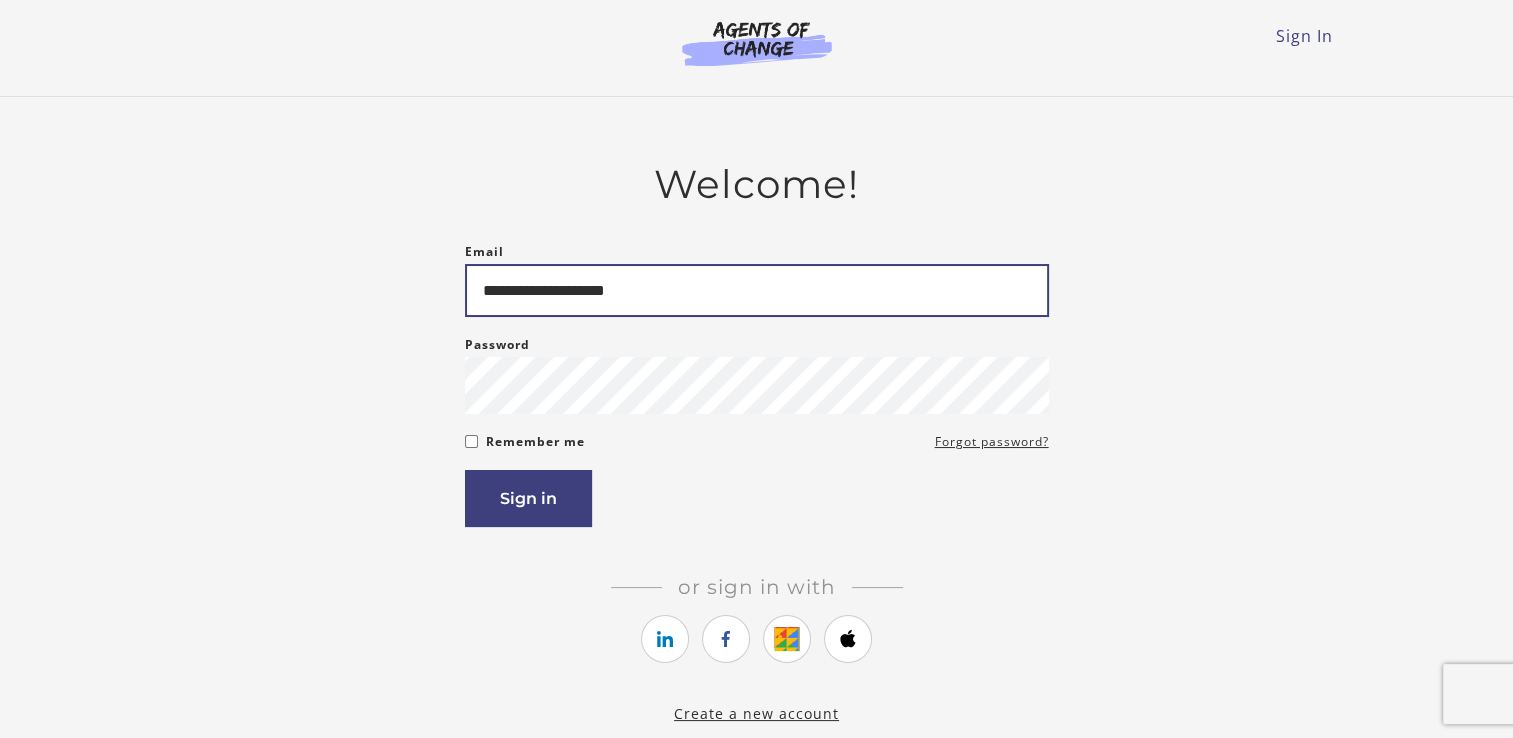 type on "**********" 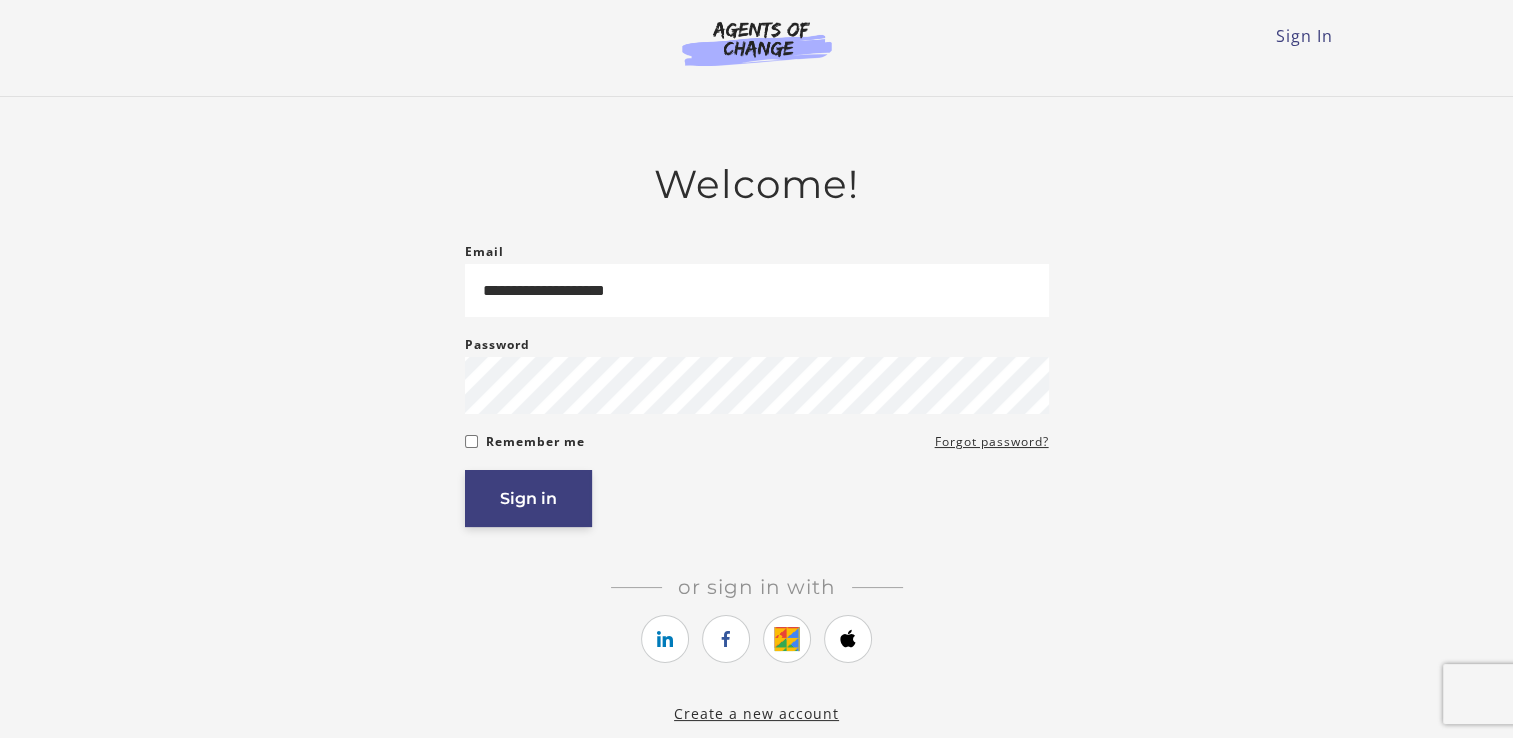 click on "Sign in" at bounding box center (528, 498) 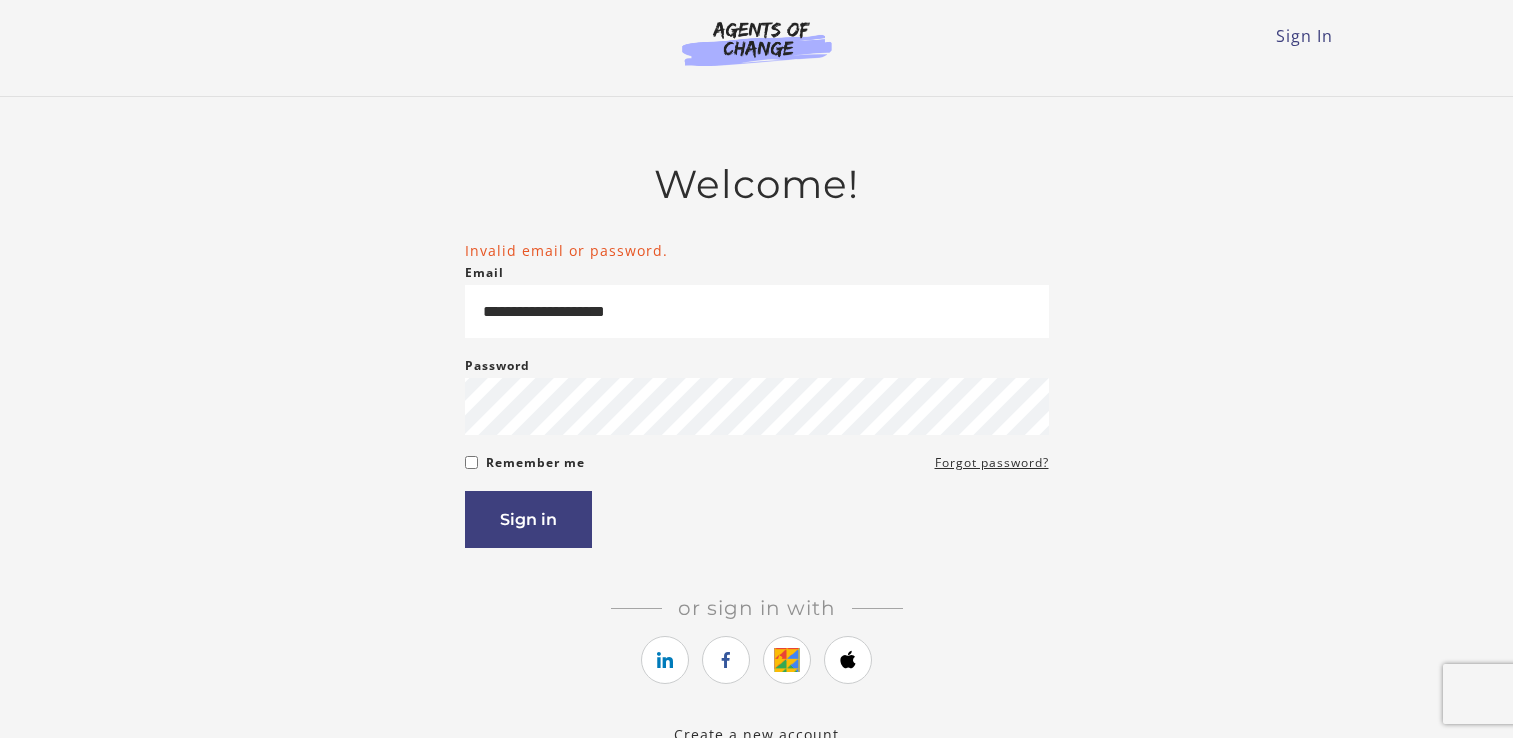 scroll, scrollTop: 0, scrollLeft: 0, axis: both 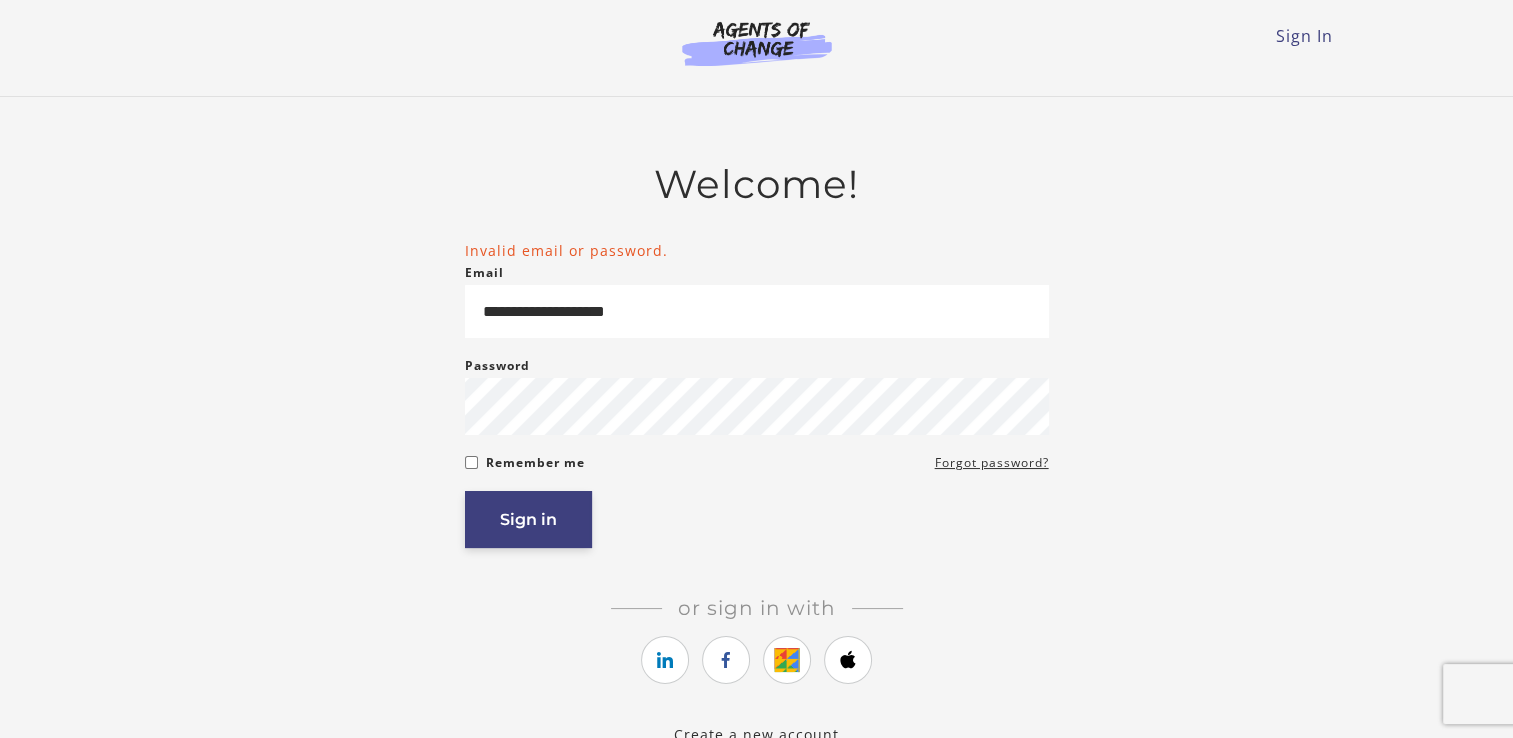 click on "Sign in" at bounding box center (528, 519) 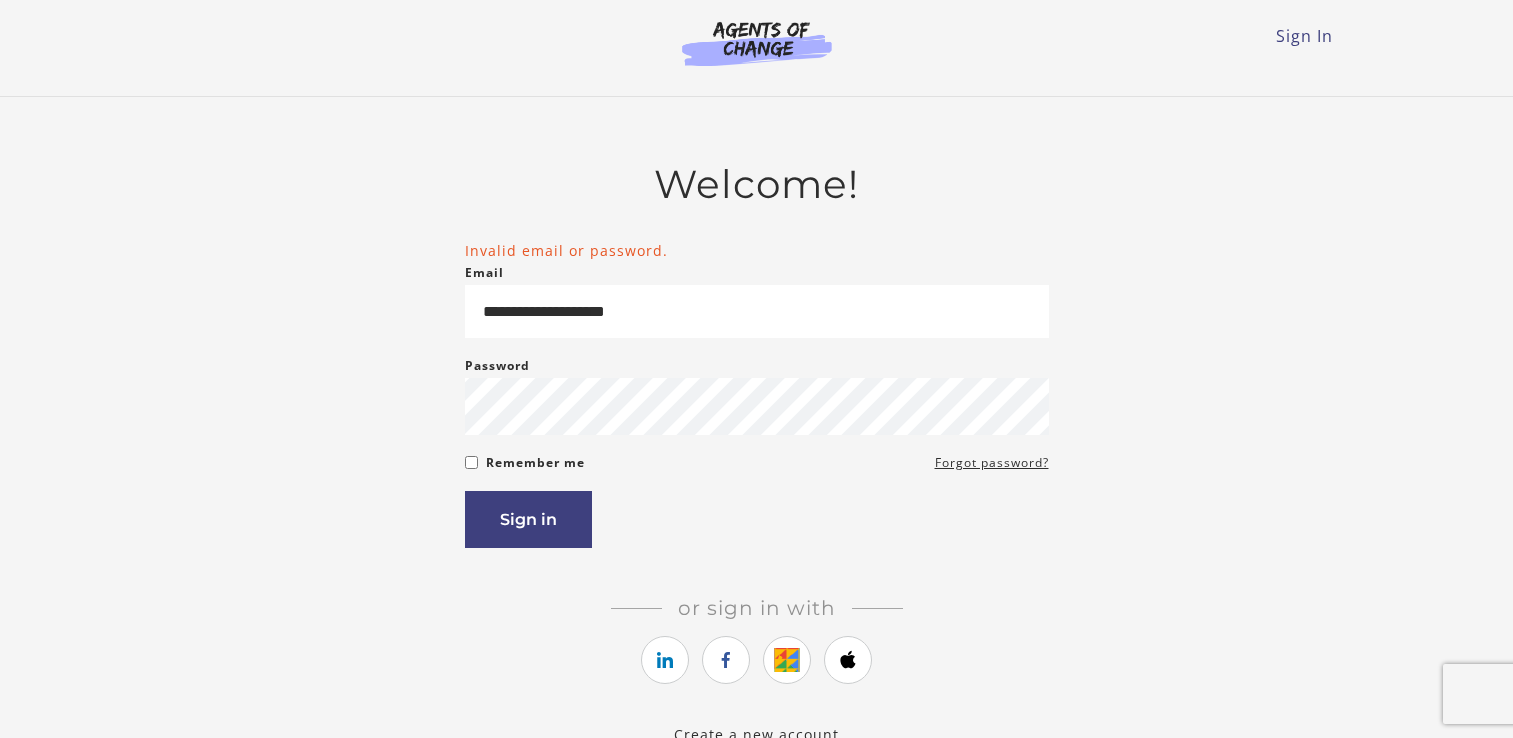 scroll, scrollTop: 0, scrollLeft: 0, axis: both 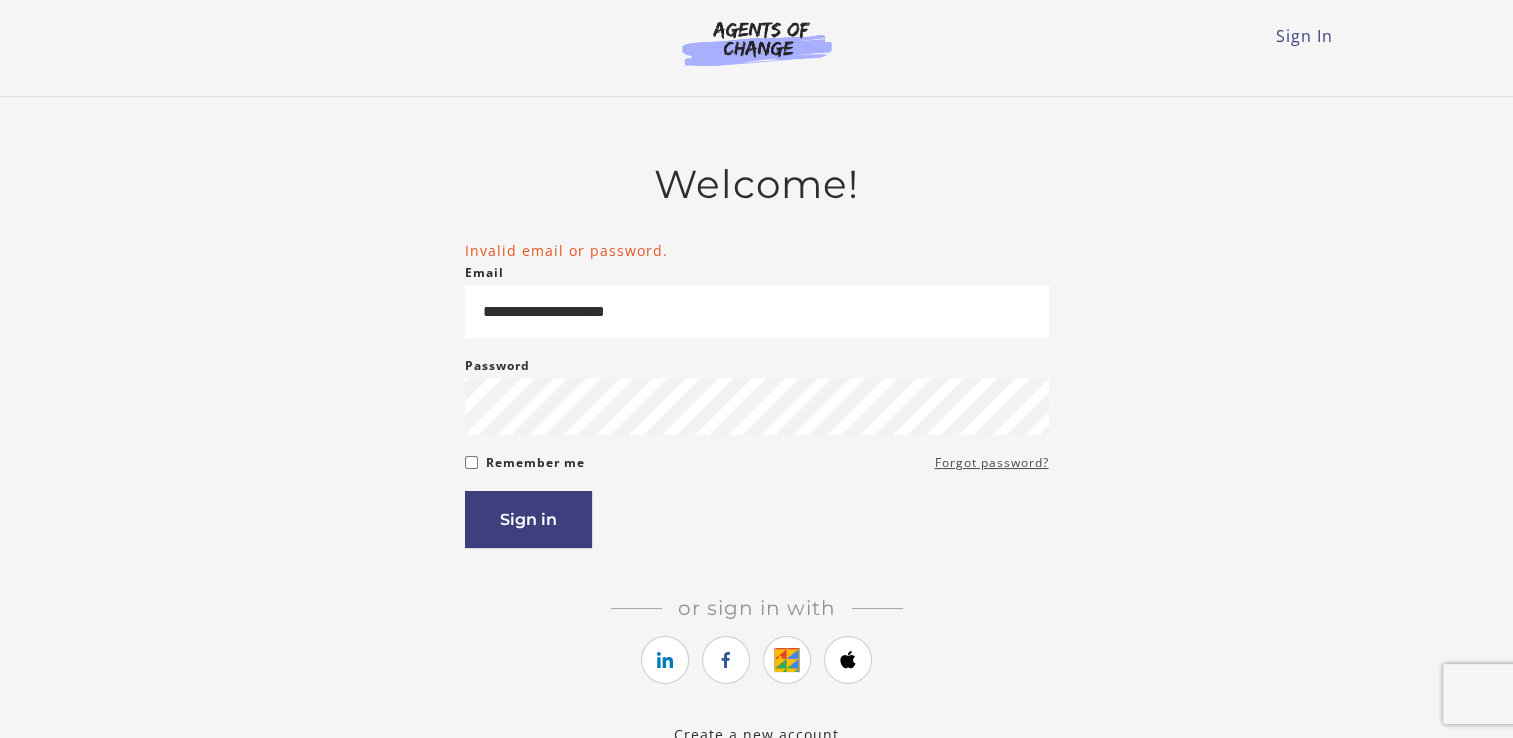 click on "Forgot password?" at bounding box center [992, 463] 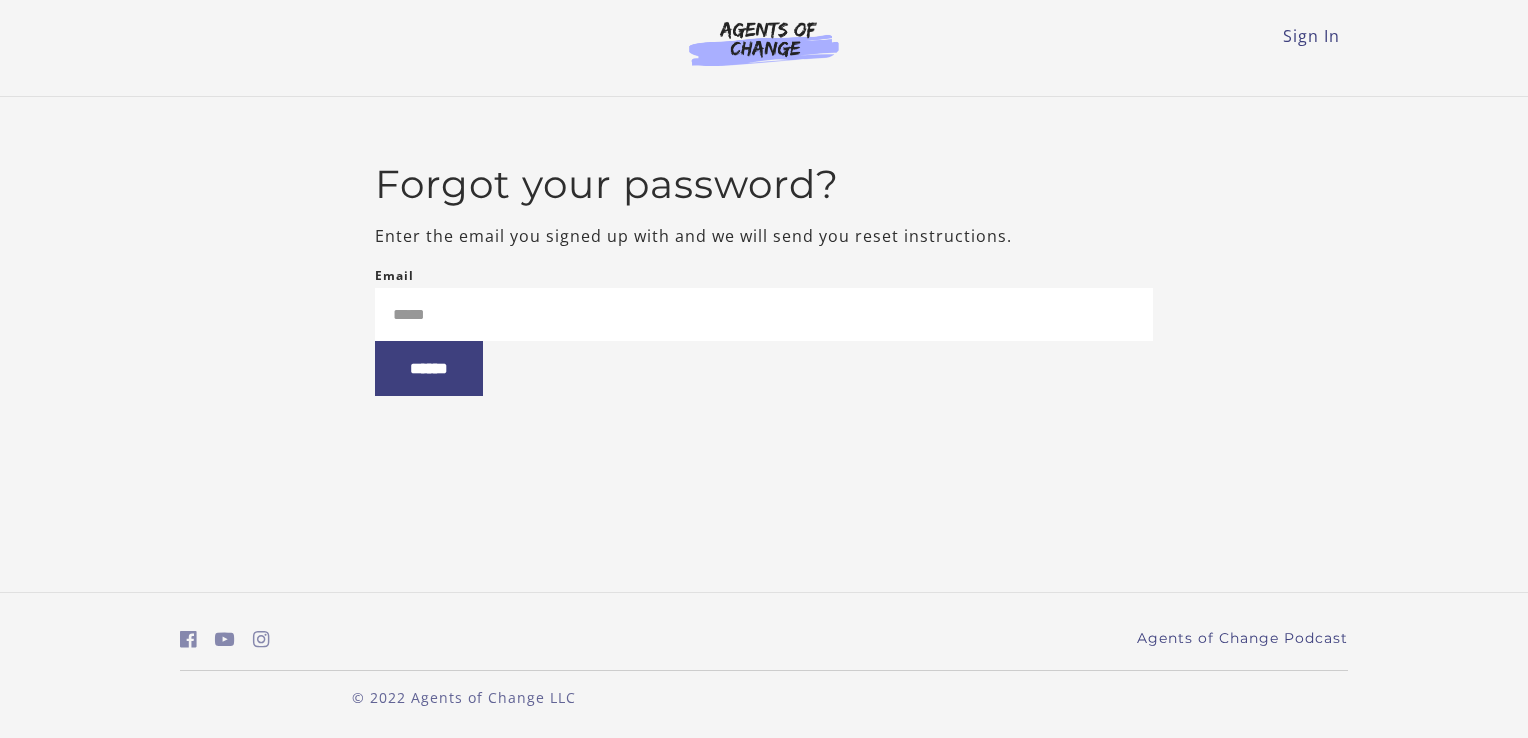 scroll, scrollTop: 0, scrollLeft: 0, axis: both 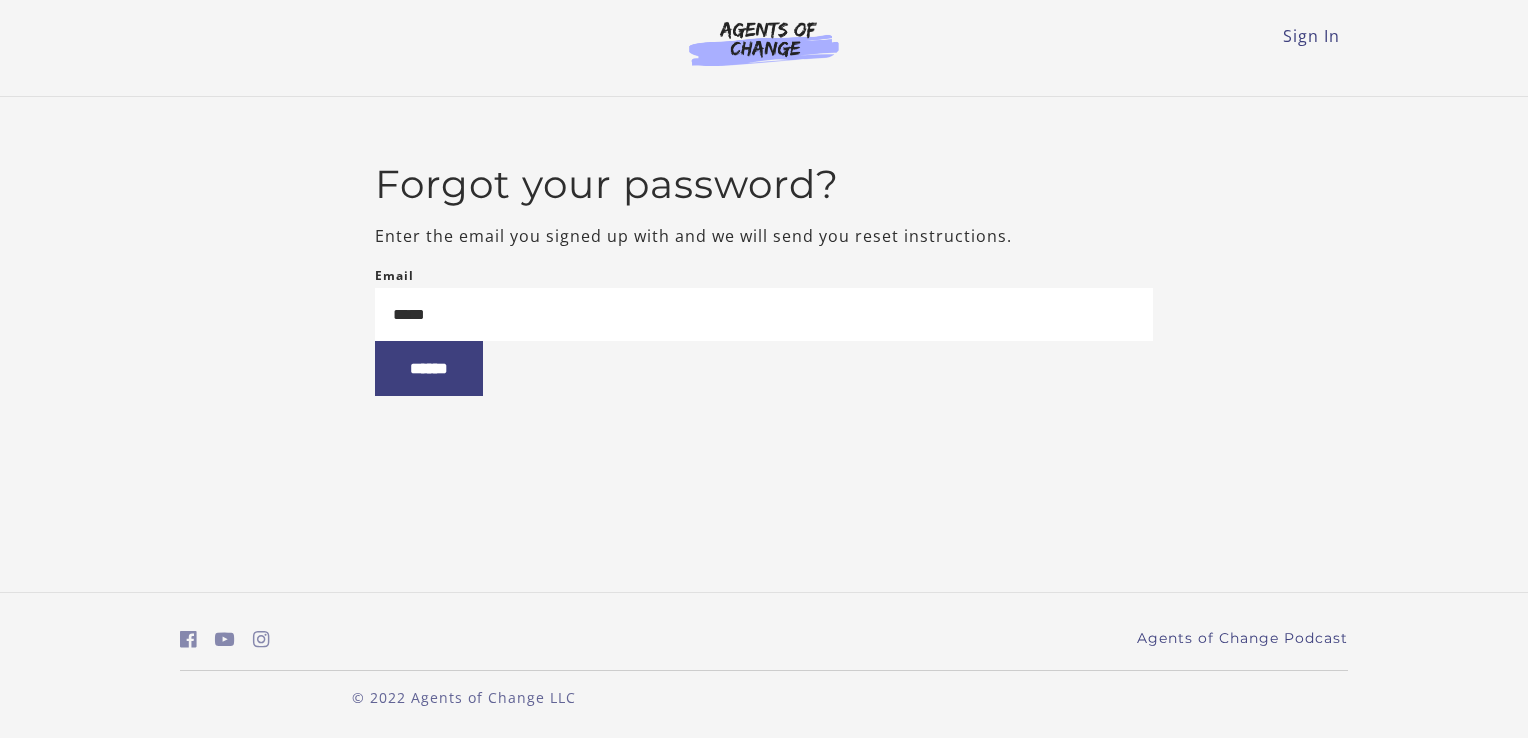 type on "**********" 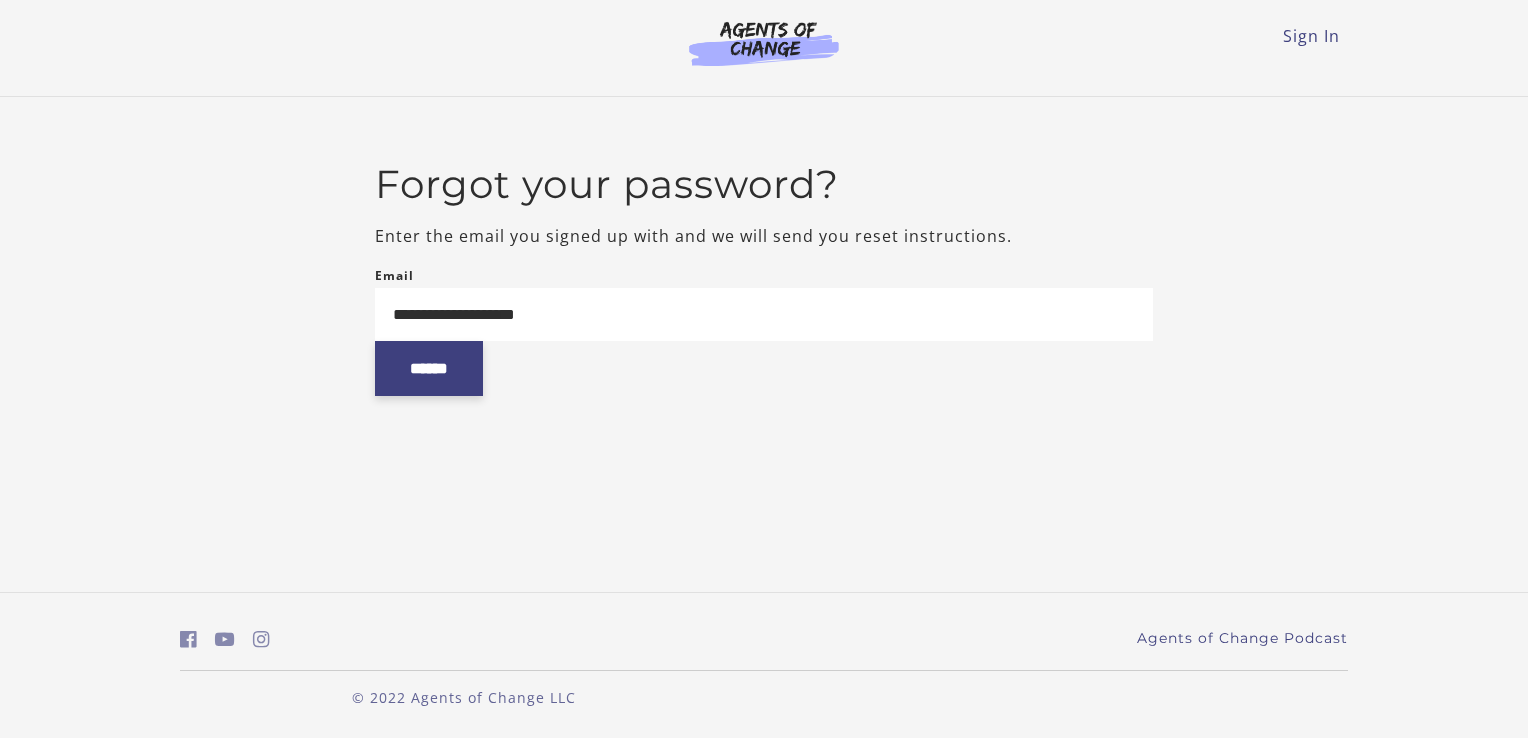 click on "******" at bounding box center (429, 368) 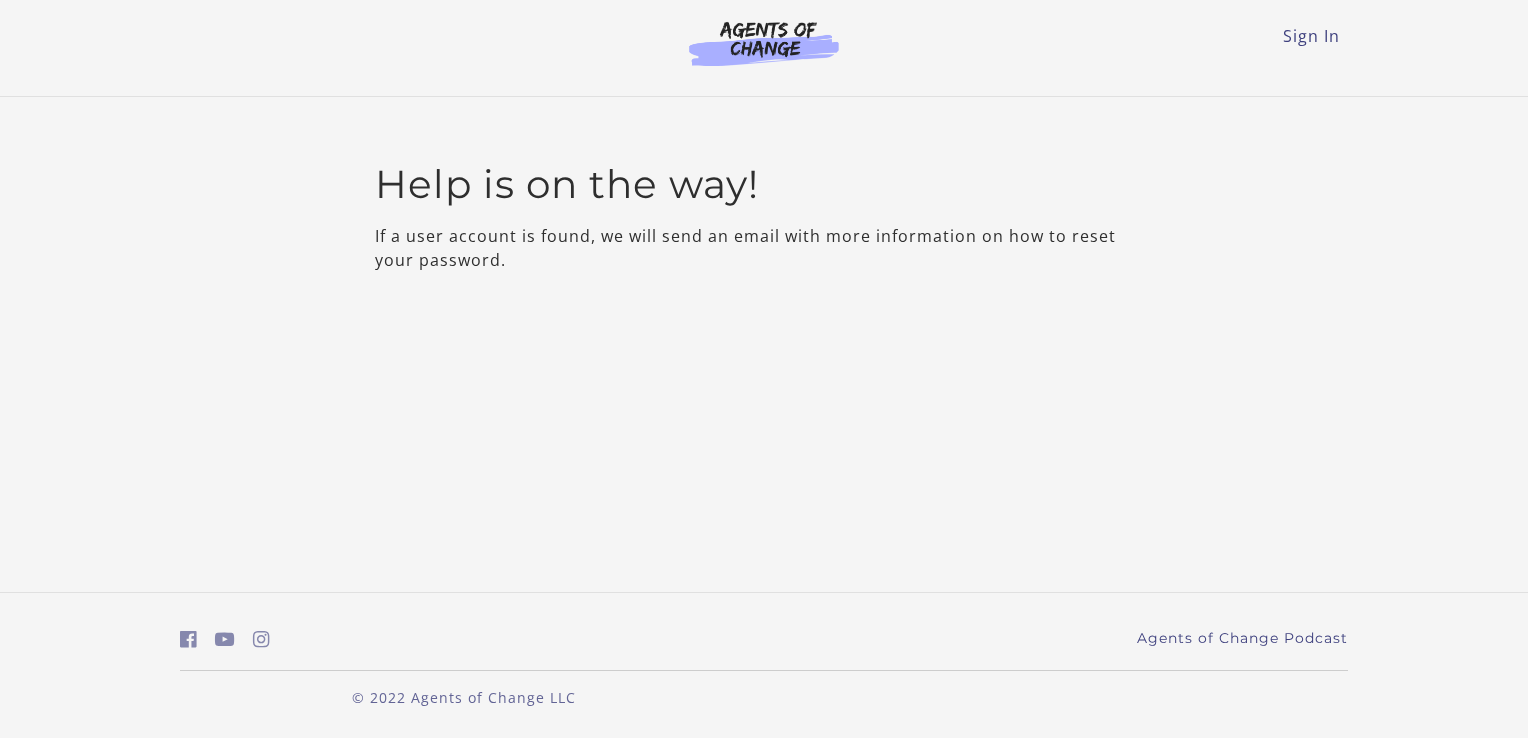 scroll, scrollTop: 0, scrollLeft: 0, axis: both 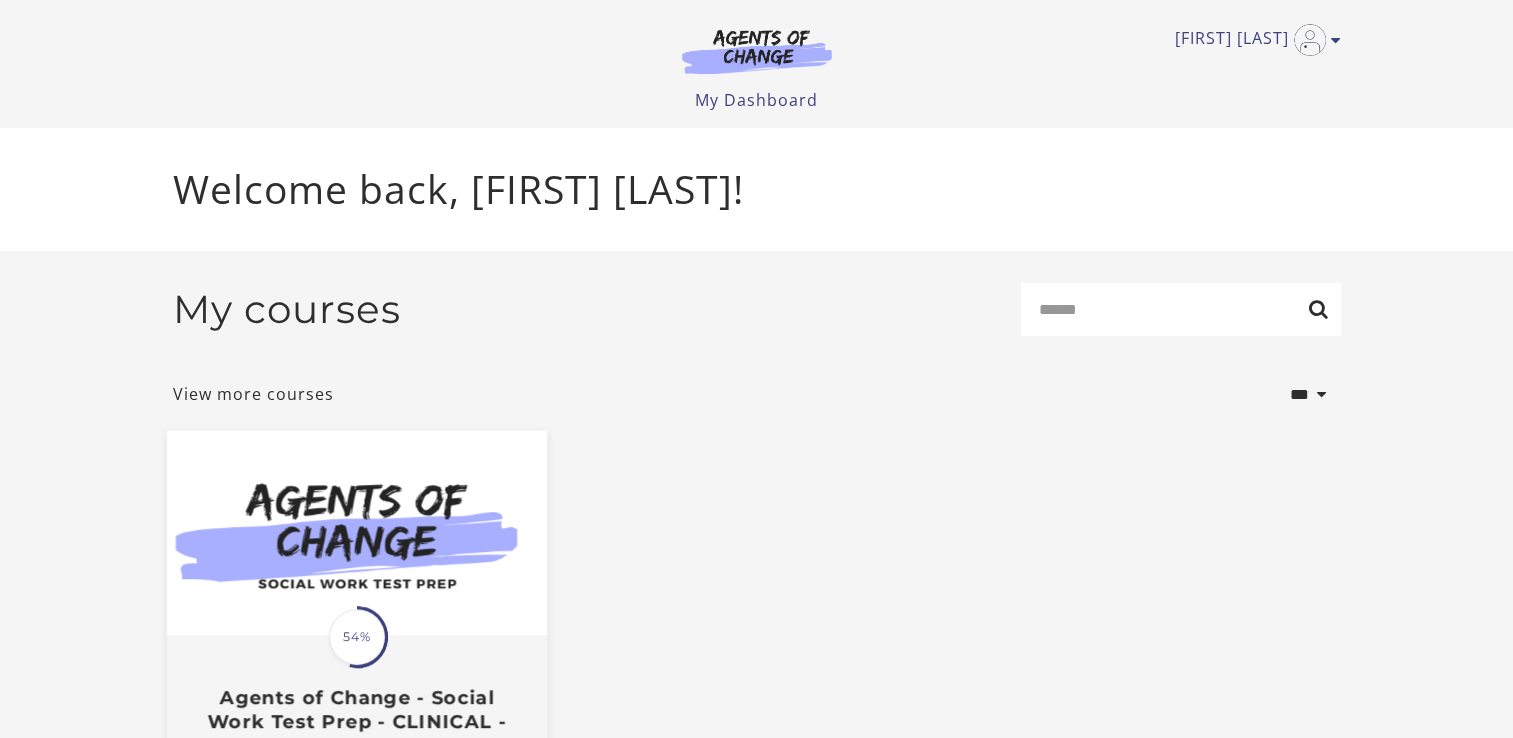 click at bounding box center (356, 533) 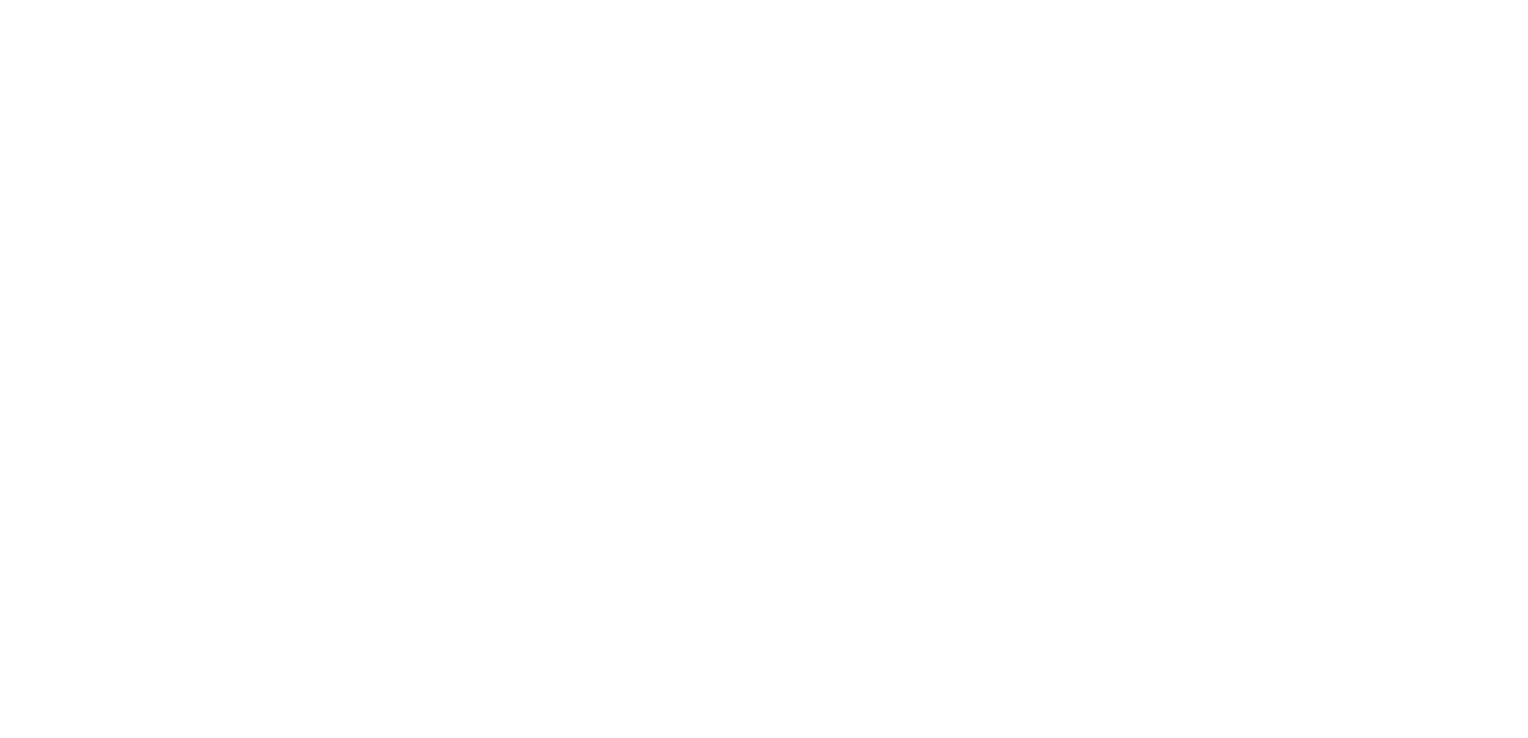 scroll, scrollTop: 0, scrollLeft: 0, axis: both 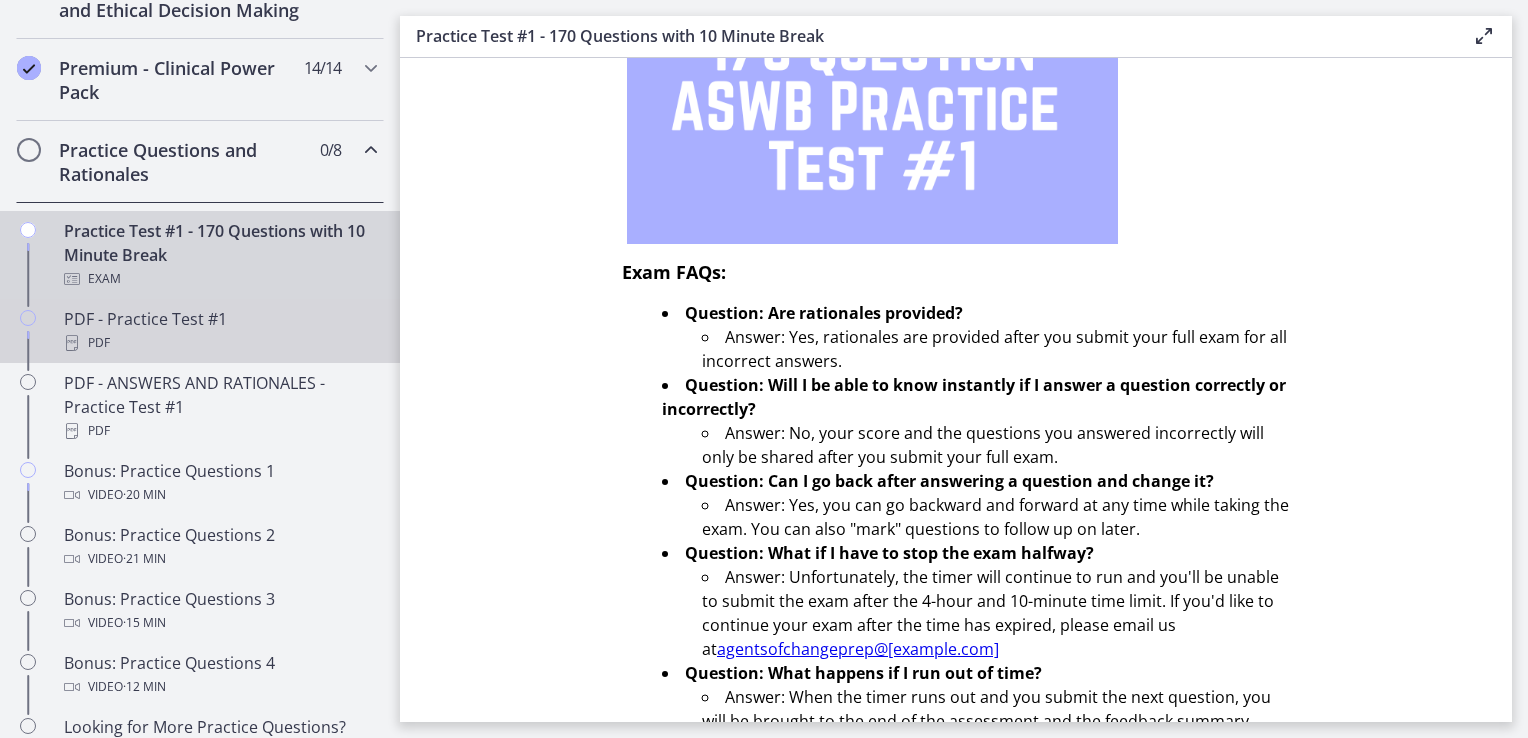 click on "PDF - Practice Test #1
PDF" at bounding box center [220, 331] 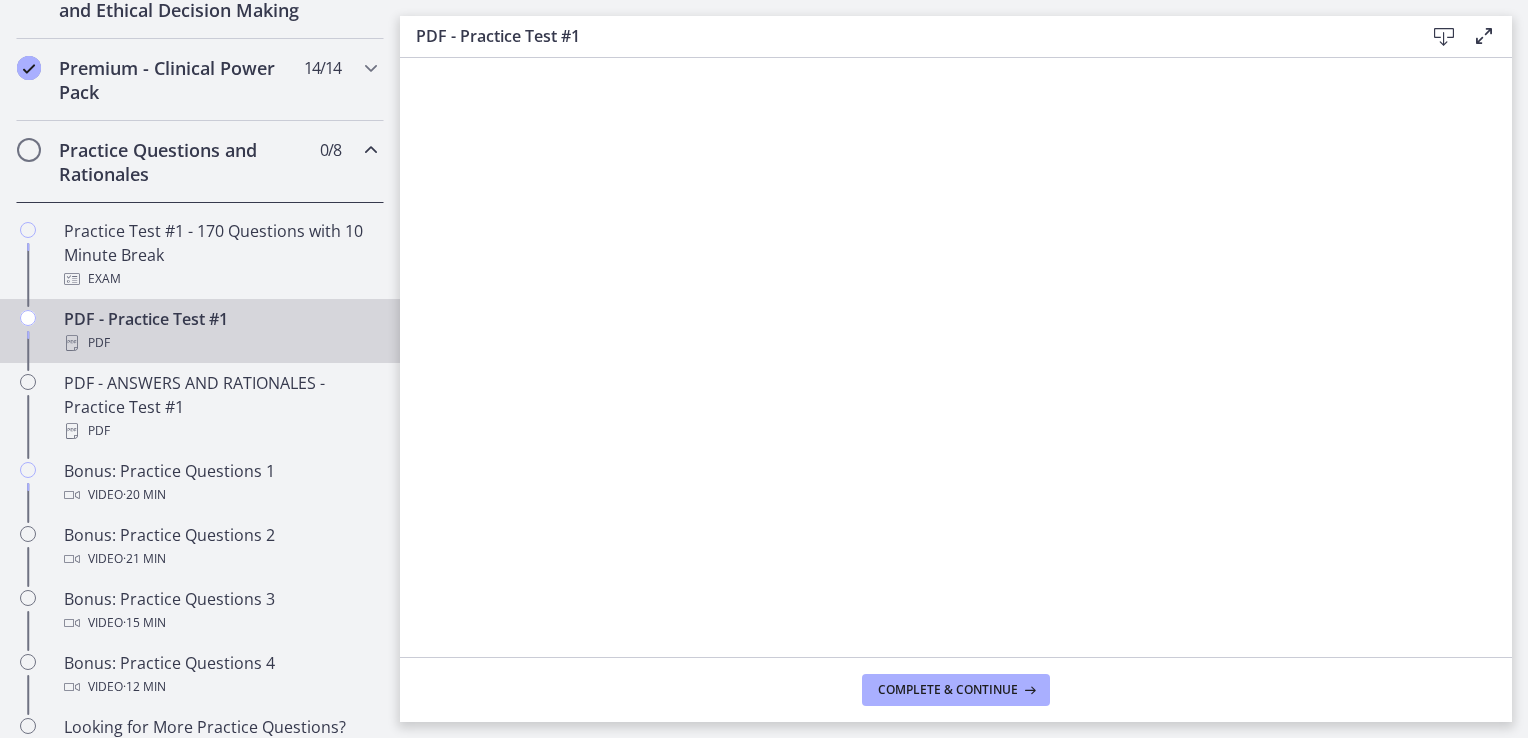 click at bounding box center [1444, 37] 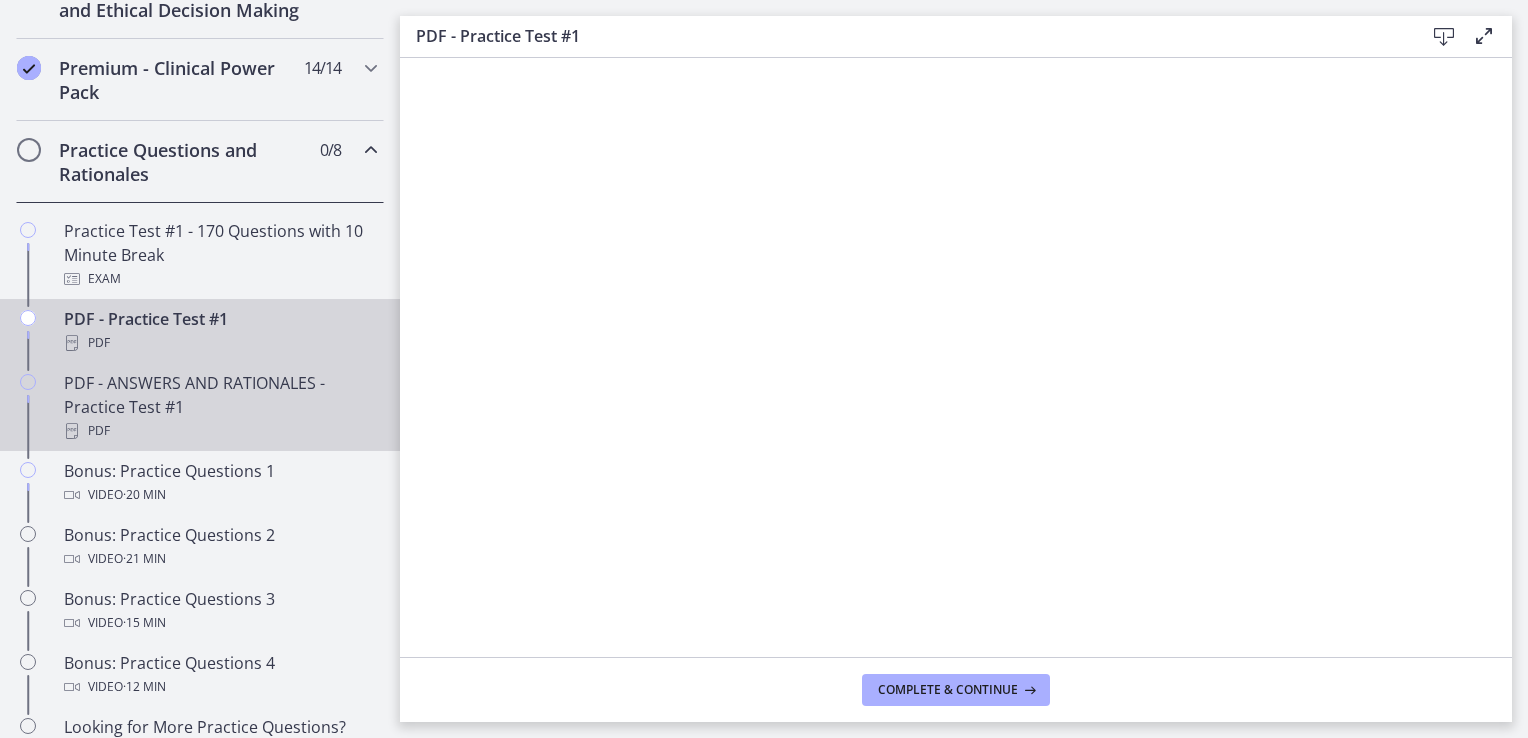click on "PDF - ANSWERS AND RATIONALES - Practice Test #1
PDF" at bounding box center [220, 407] 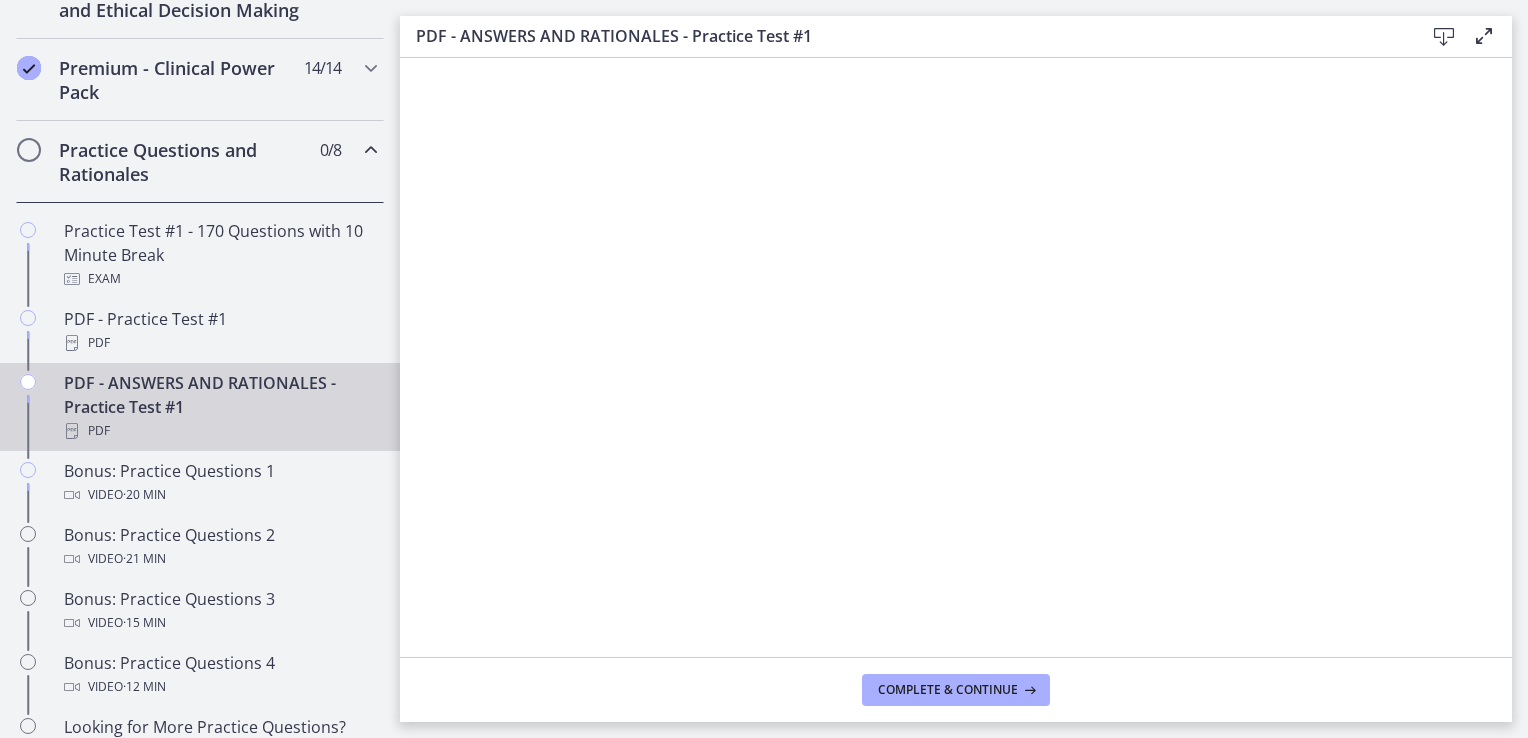 click on "PDF - ANSWERS AND RATIONALES - Practice Test #1
Download
Enable fullscreen
Complete & continue" at bounding box center (964, 369) 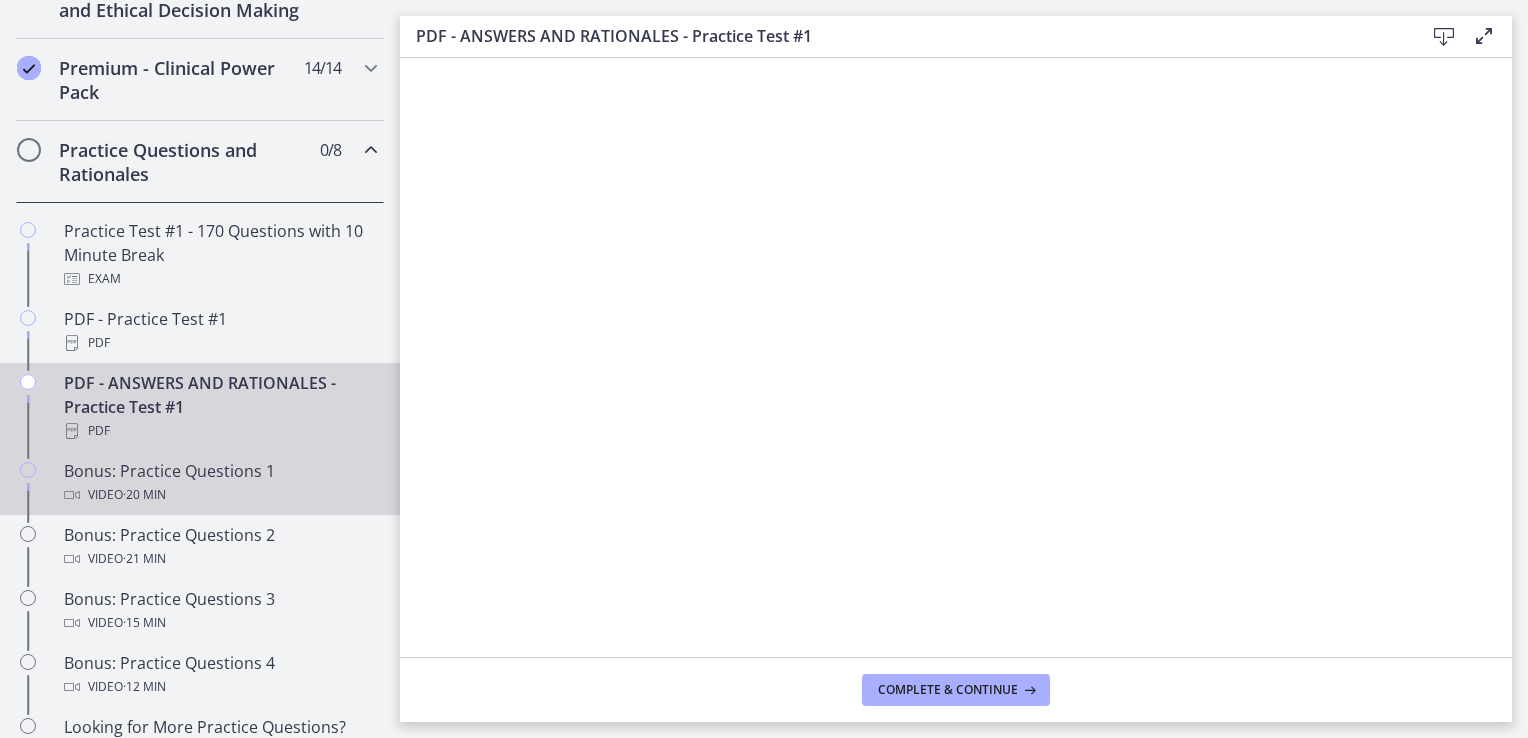 click on "Video
·  20 min" at bounding box center (220, 495) 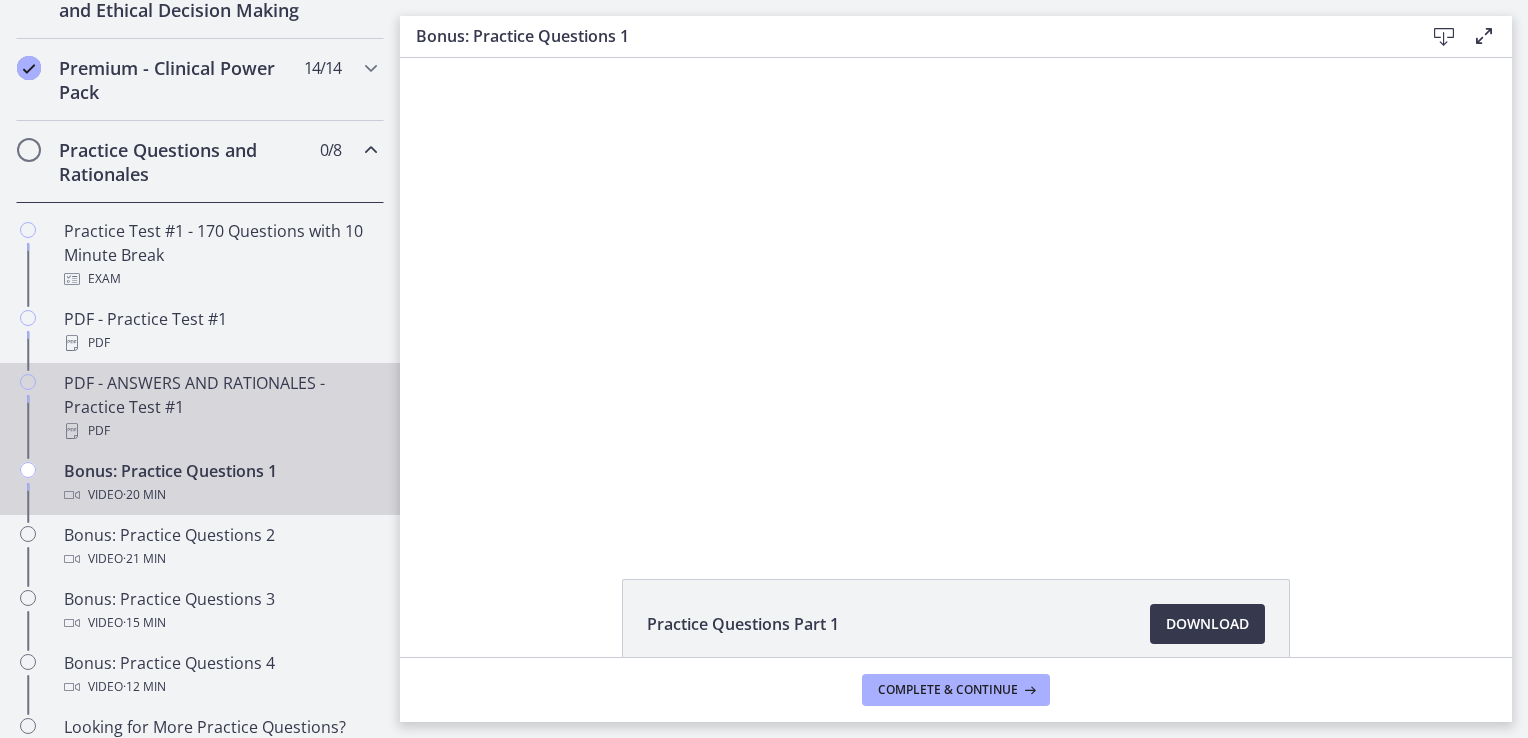 scroll, scrollTop: 0, scrollLeft: 0, axis: both 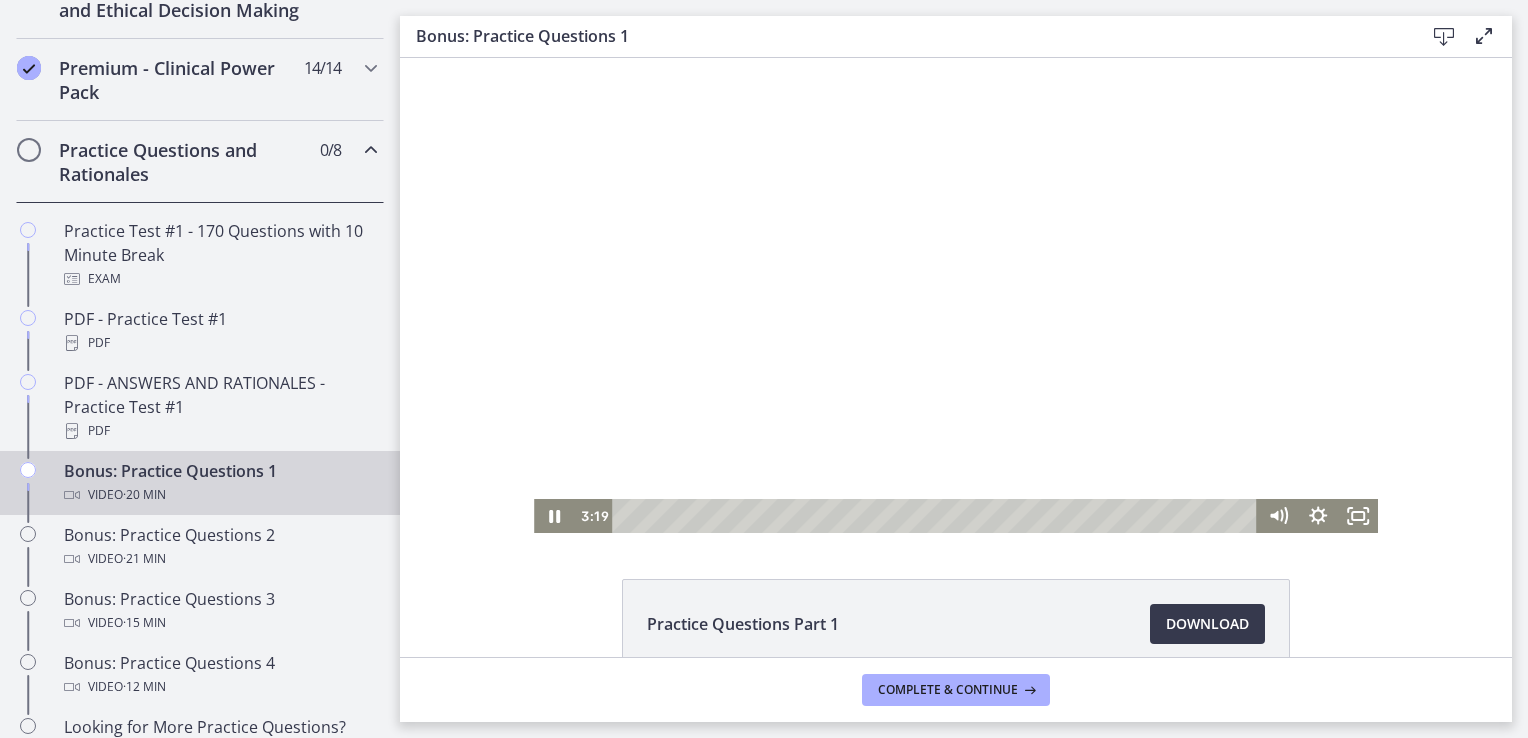 click at bounding box center [956, 295] 